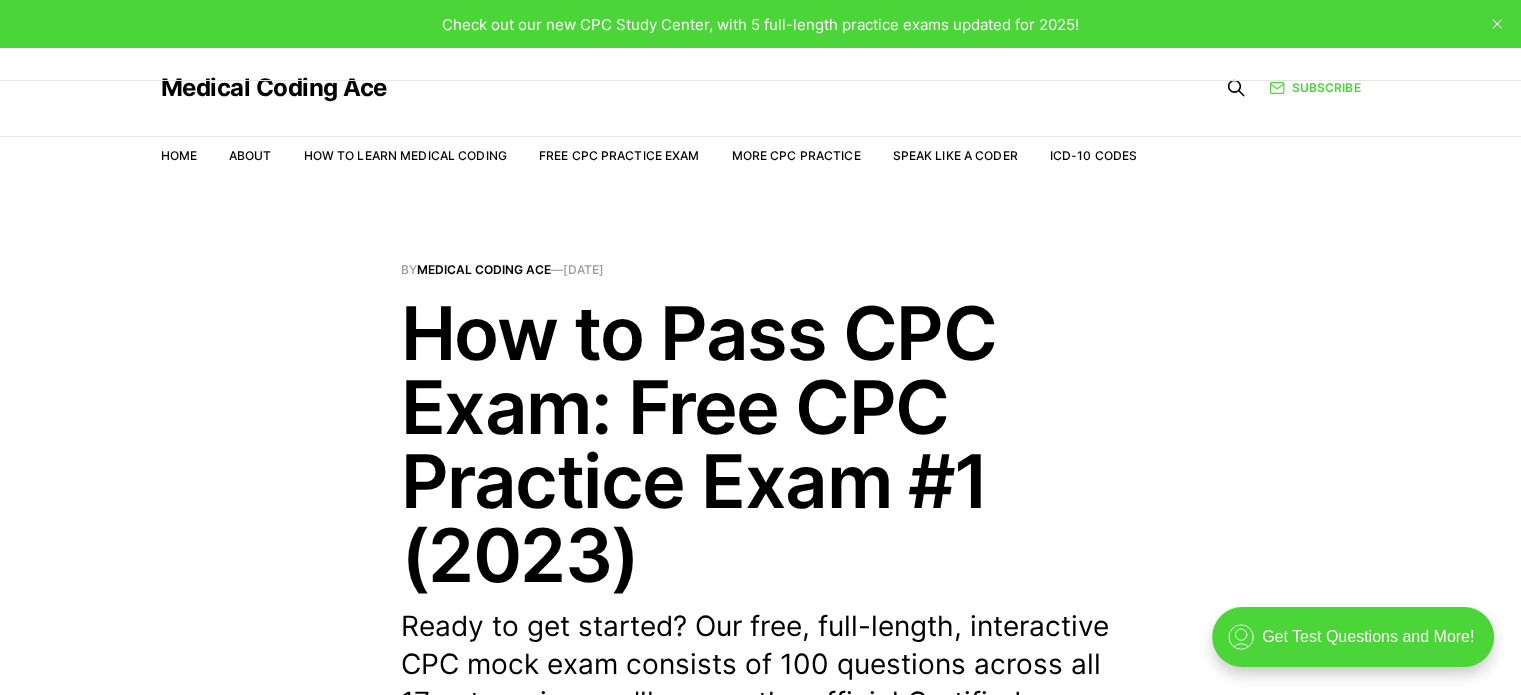 scroll, scrollTop: 0, scrollLeft: 0, axis: both 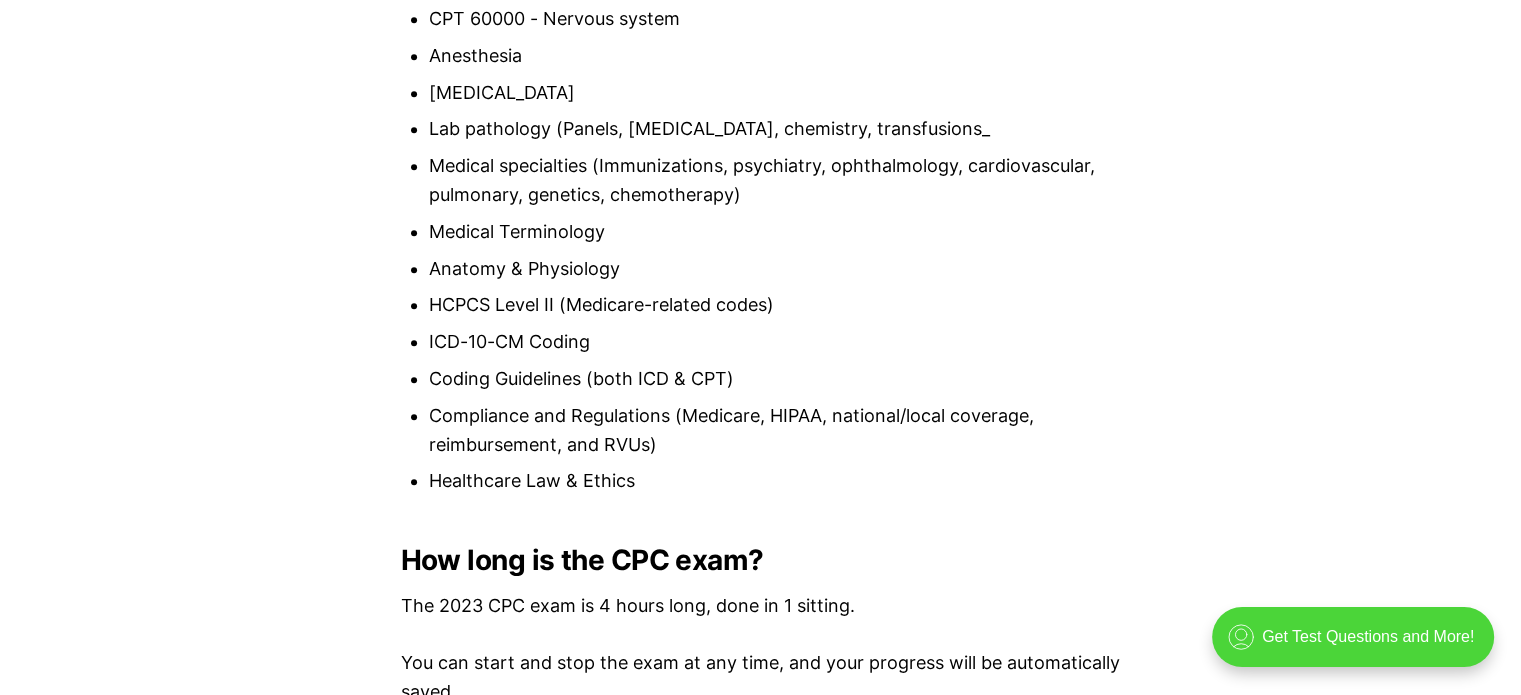 drag, startPoint x: 1534, startPoint y: 55, endPoint x: 1535, endPoint y: 255, distance: 200.0025 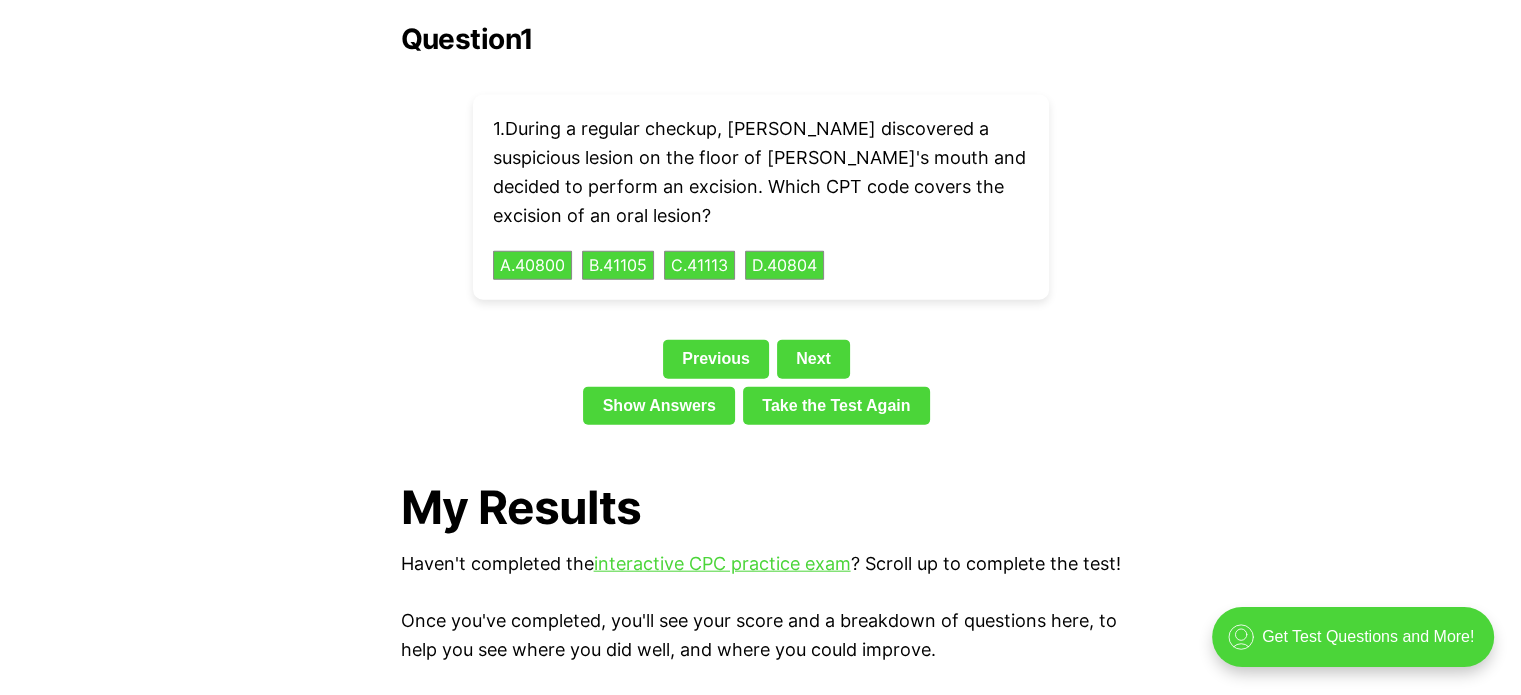 scroll, scrollTop: 4600, scrollLeft: 0, axis: vertical 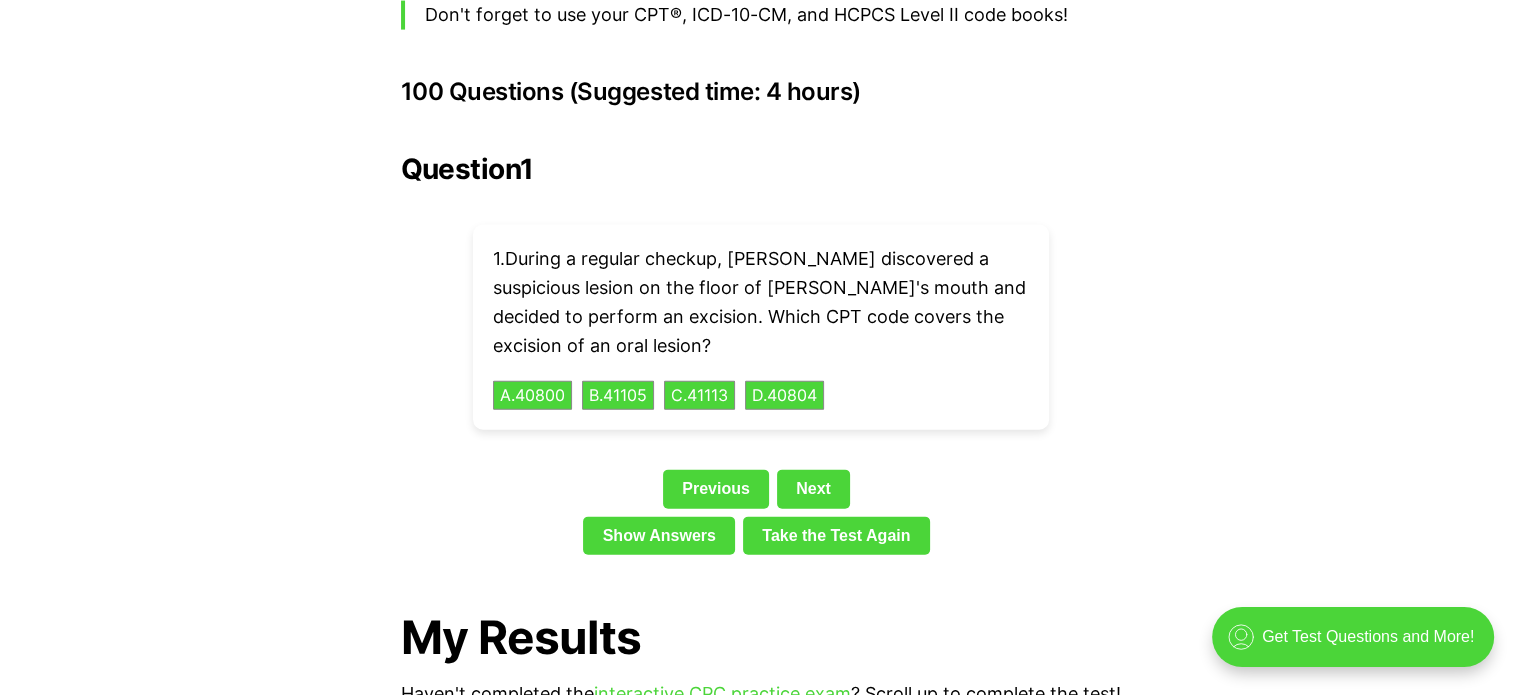 click on "💡 Heads up! Our practice exams have been updated for 2025. Check out our free, full-length  interactive CPC exam  here.  It contains 100 all-new questions, all with explanations, and saves your progress, so you can take a break and come back later. Click  here  to get started now! Welcome to our first full-length, free CPC practice exam! We've designed this test to be as close to the AAPC exam as possible, to help you get the most realistic and helpful practice and feedback possible.  Read on to learn how to use it for best results, or click here to  skip down to the test questions  and get started. Or, download the exam as a PDF below: CPC Practice Test #1 - PDF Click here to download the practice test as a PDF! [PDF] CPC Practice Test #1 - MedicalCodingAce.pdf 284 KB .a{fill:none;stroke:currentColor;stroke-linecap:round;stroke-linejoin:round;stroke-width:1.5px;} download-circle The CPC Exam has 100 questions from 17 categories CPT 10000 - Integumentary System (Skin, nails, hair) Anesthesia" at bounding box center (760, -887) 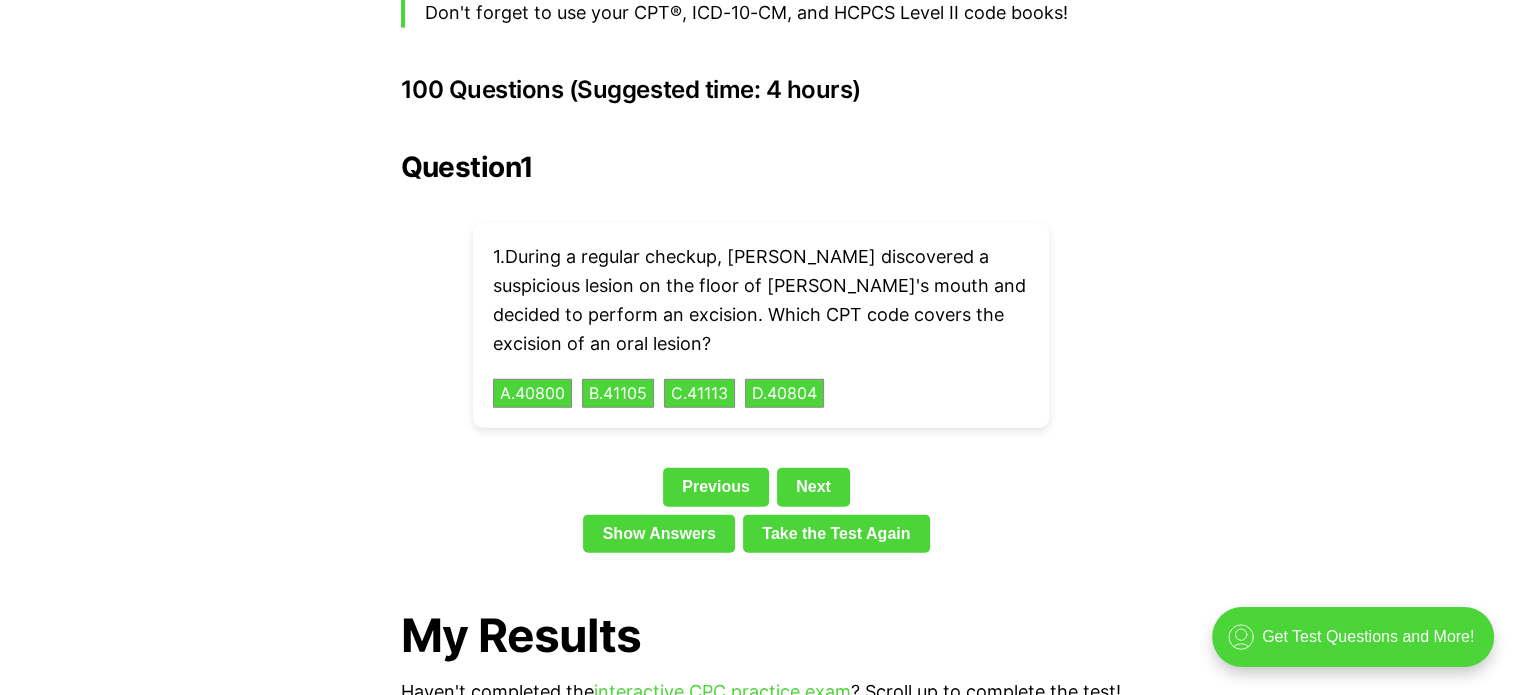 scroll, scrollTop: 4482, scrollLeft: 0, axis: vertical 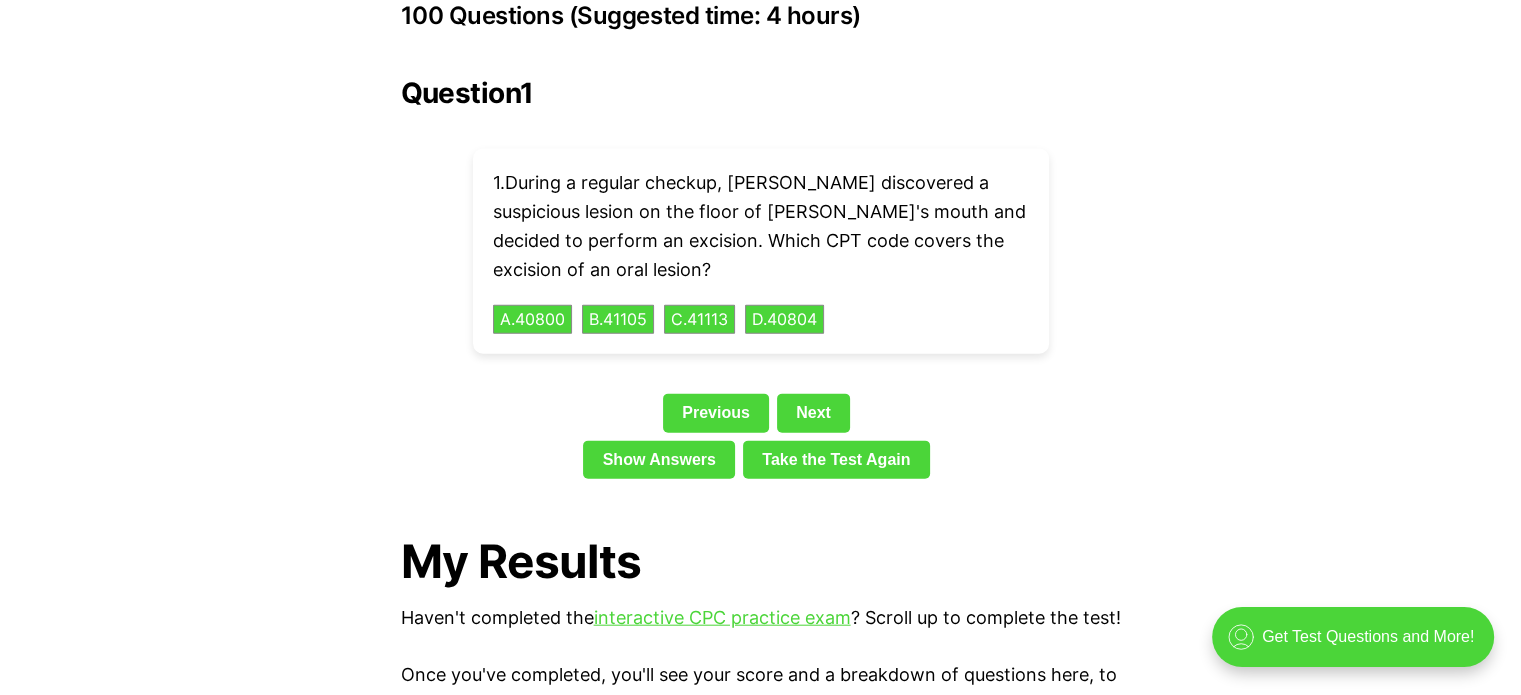 click on "💡 Heads up! Our practice exams have been updated for 2025. Check out our free, full-length  interactive CPC exam  here.  It contains 100 all-new questions, all with explanations, and saves your progress, so you can take a break and come back later. Click  here  to get started now! Welcome to our first full-length, free CPC practice exam! We've designed this test to be as close to the AAPC exam as possible, to help you get the most realistic and helpful practice and feedback possible.  Read on to learn how to use it for best results, or click here to  skip down to the test questions  and get started. Or, download the exam as a PDF below: CPC Practice Test #1 - PDF Click here to download the practice test as a PDF! [PDF] CPC Practice Test #1 - MedicalCodingAce.pdf 284 KB .a{fill:none;stroke:currentColor;stroke-linecap:round;stroke-linejoin:round;stroke-width:1.5px;} download-circle The CPC Exam has 100 questions from 17 categories CPT 10000 - Integumentary System (Skin, nails, hair) Anesthesia" at bounding box center [760, -963] 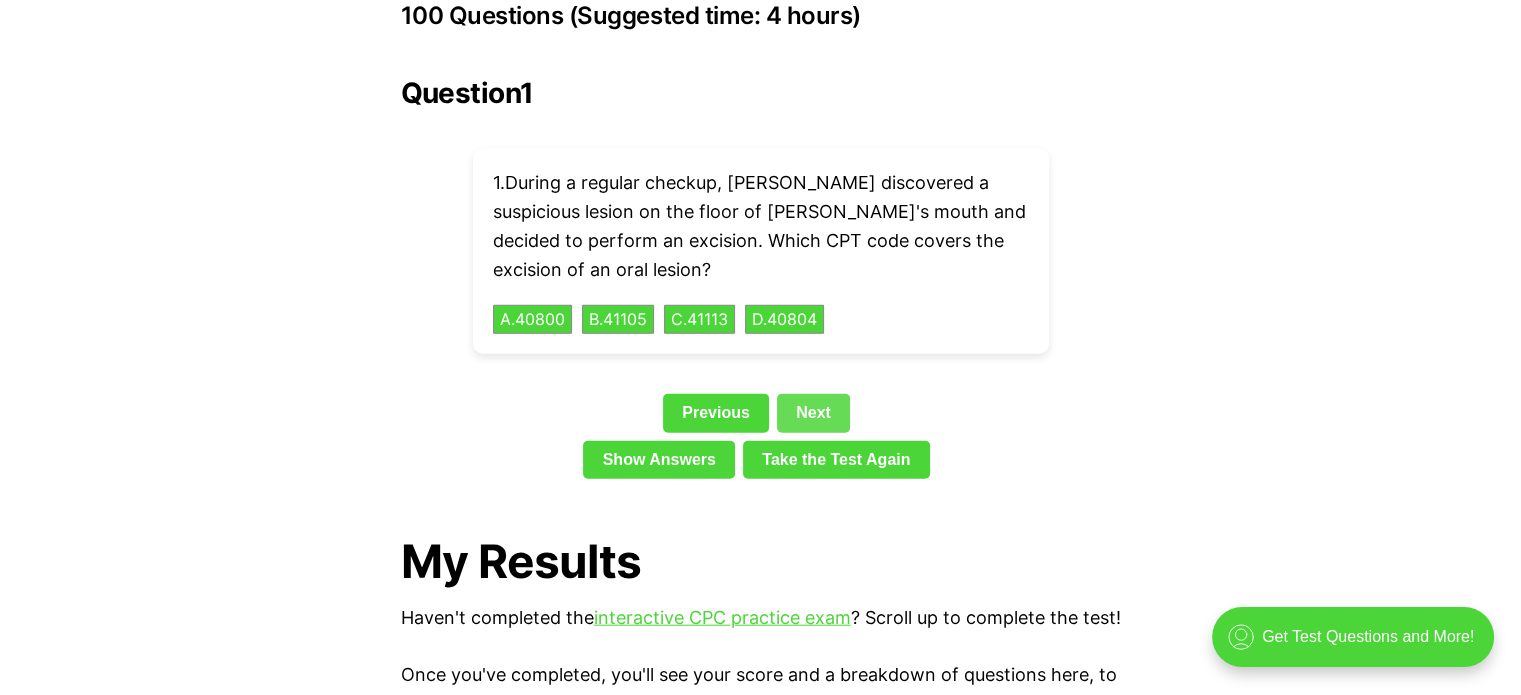 click on "Next" at bounding box center [813, 413] 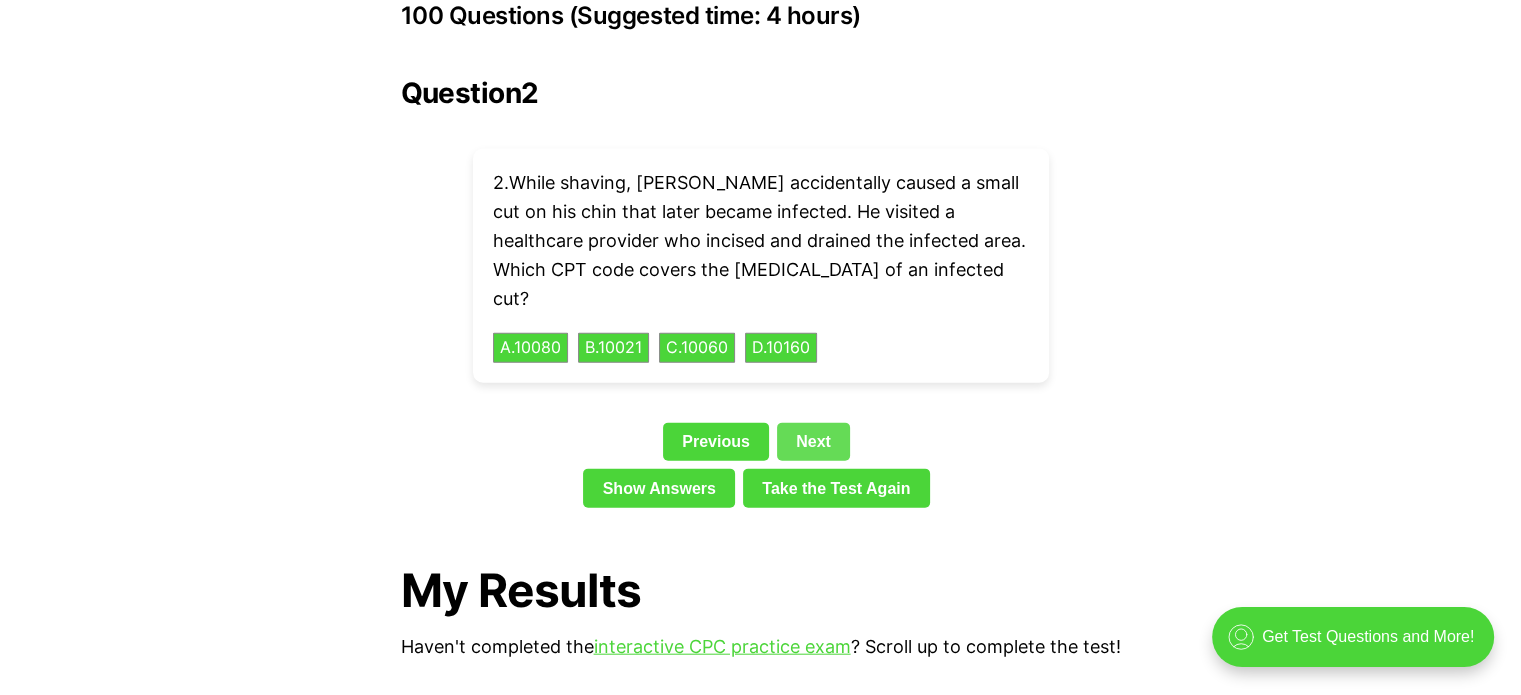 click on "Next" at bounding box center [813, 442] 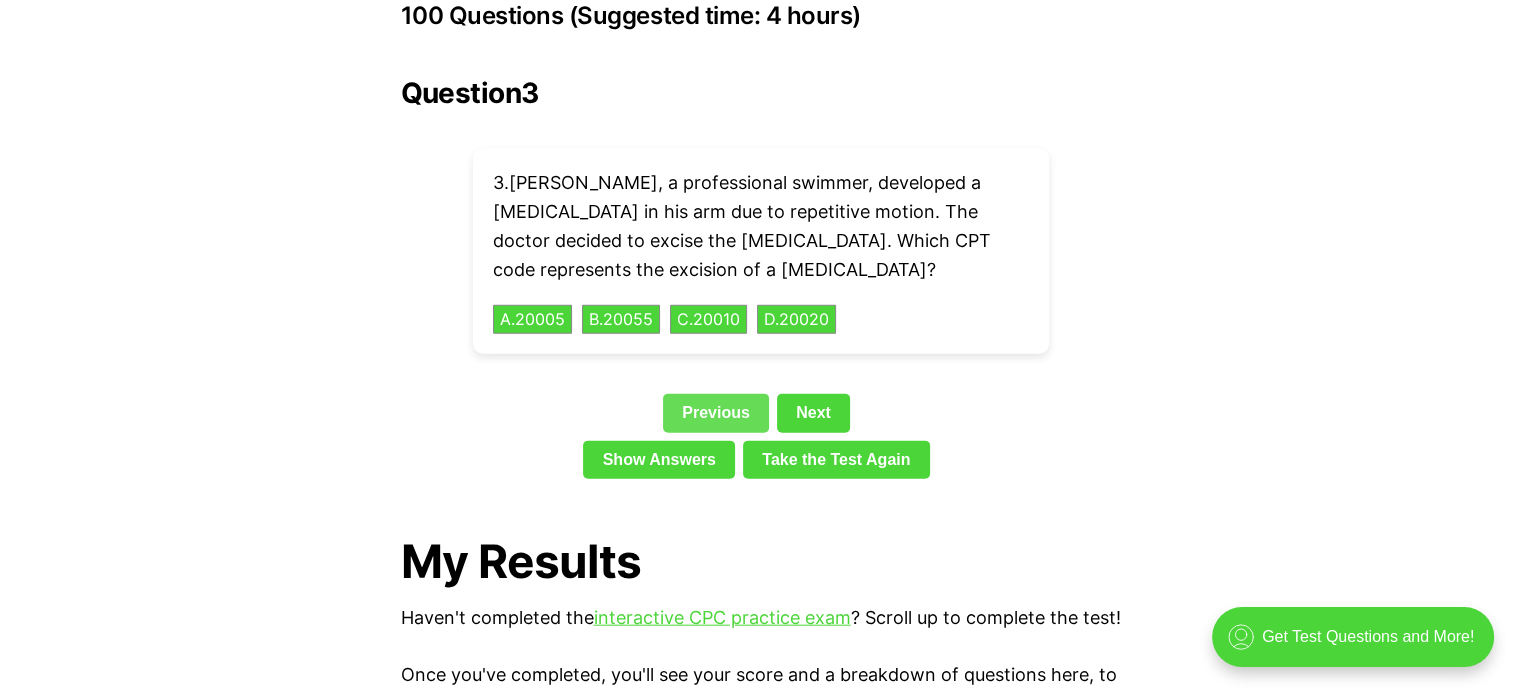 click on "Previous" at bounding box center (716, 413) 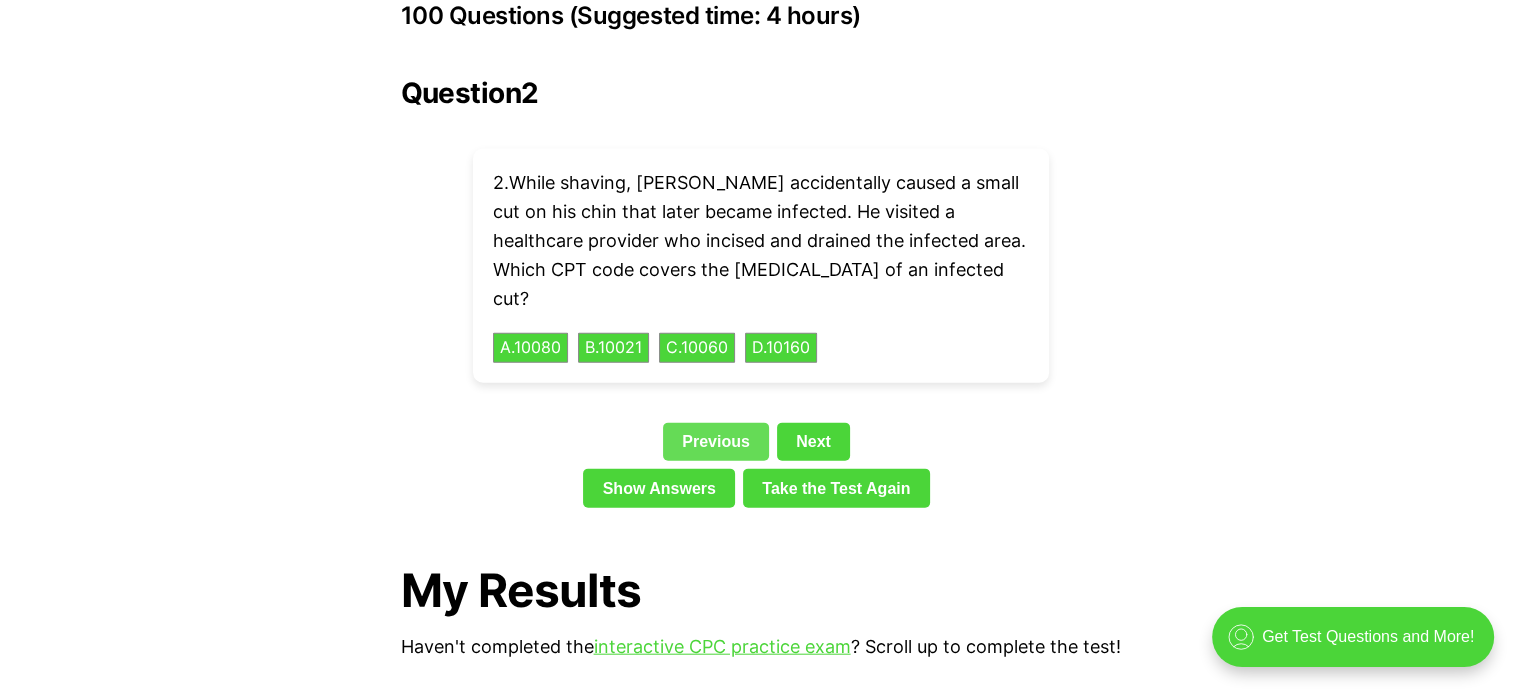click on "Previous" at bounding box center (716, 442) 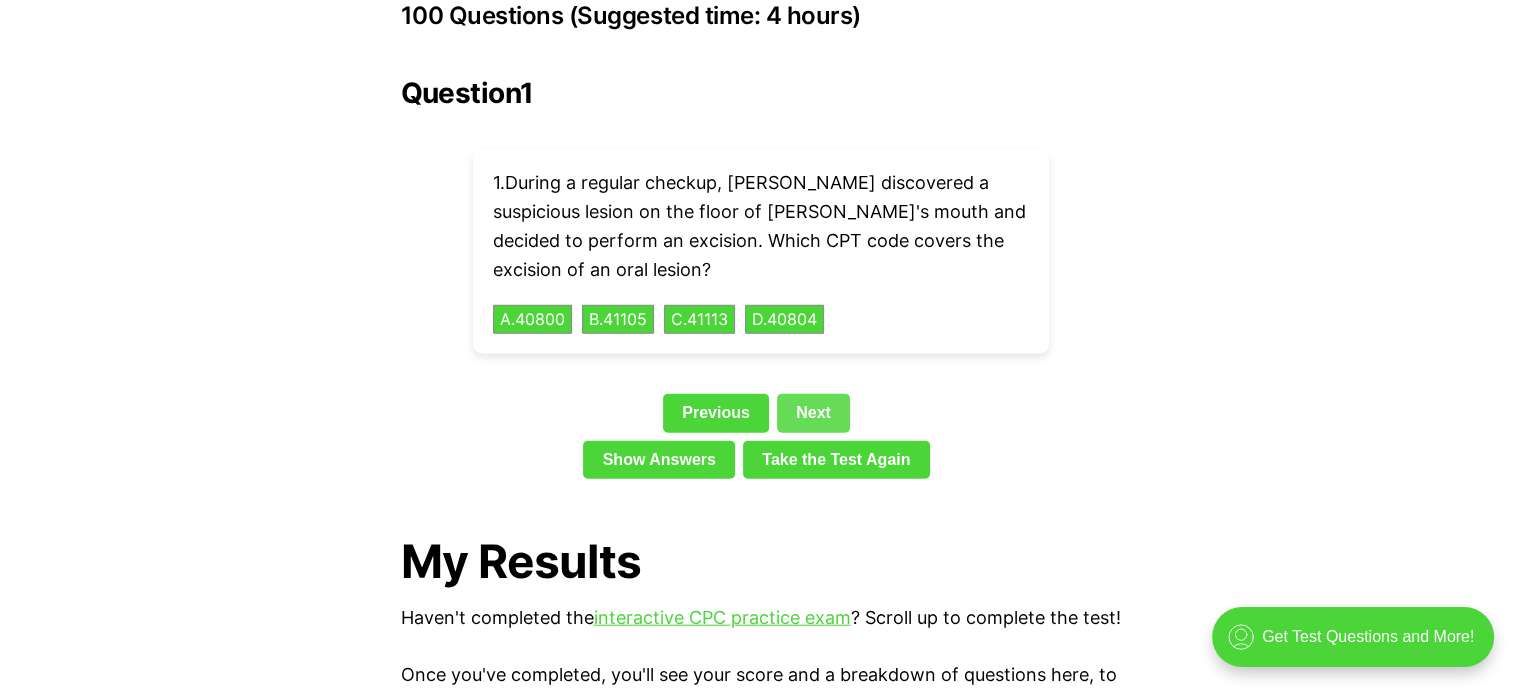 click on "Next" at bounding box center [813, 413] 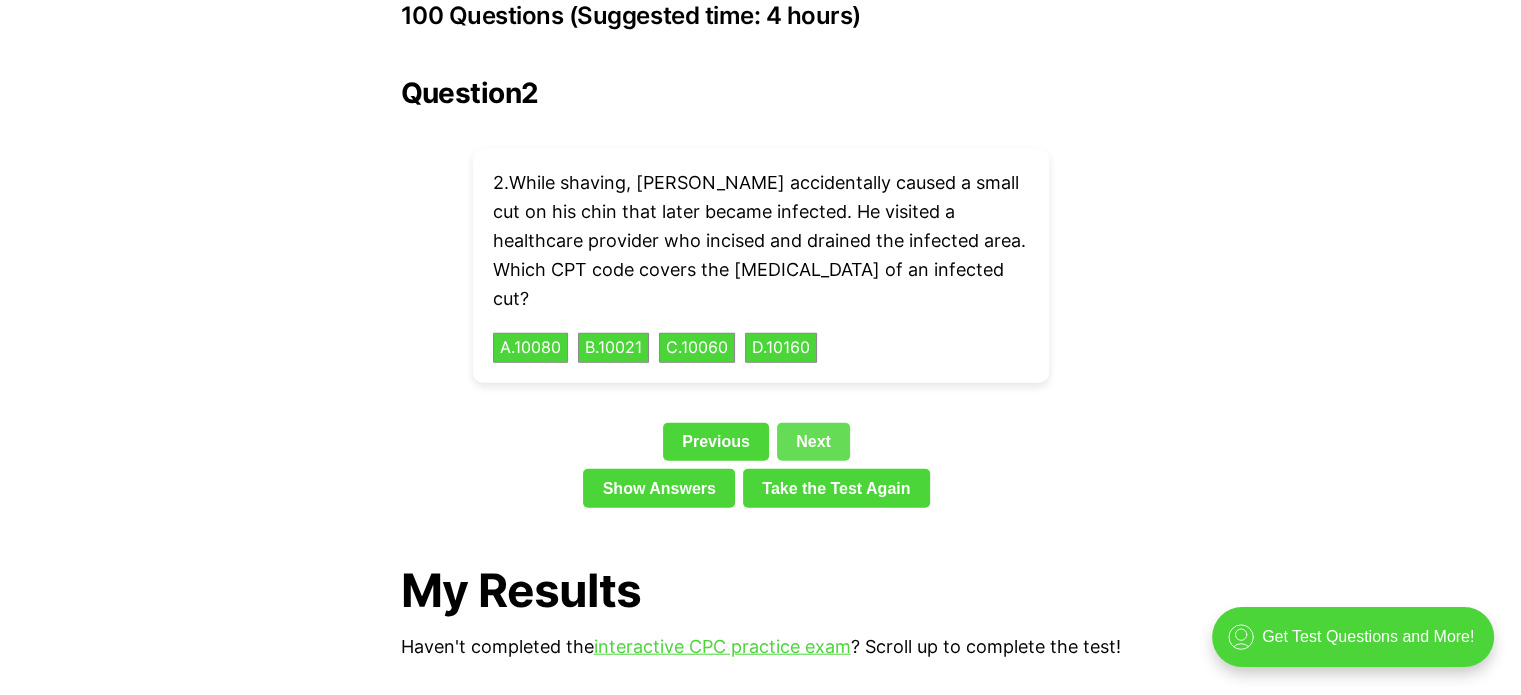 click on "Next" at bounding box center [813, 442] 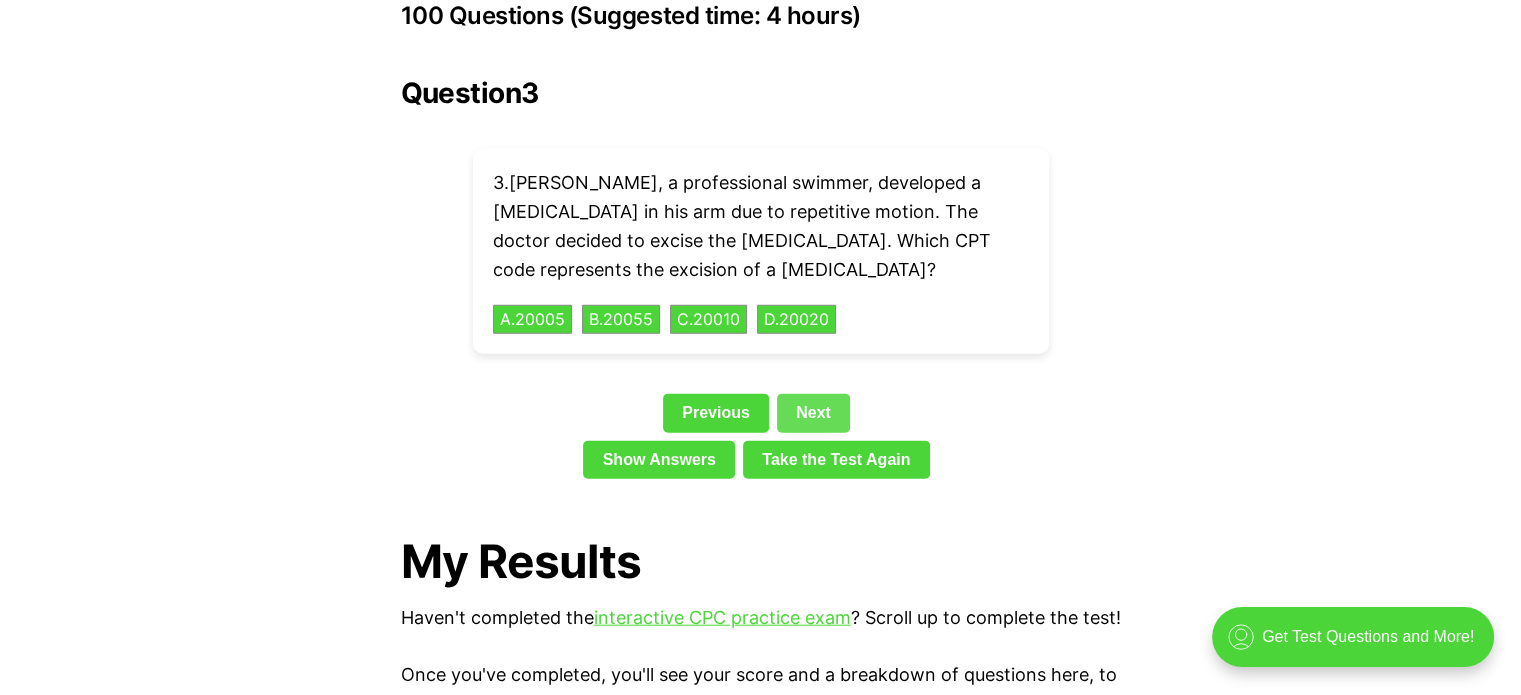 click on "Previous Next" at bounding box center [761, 417] 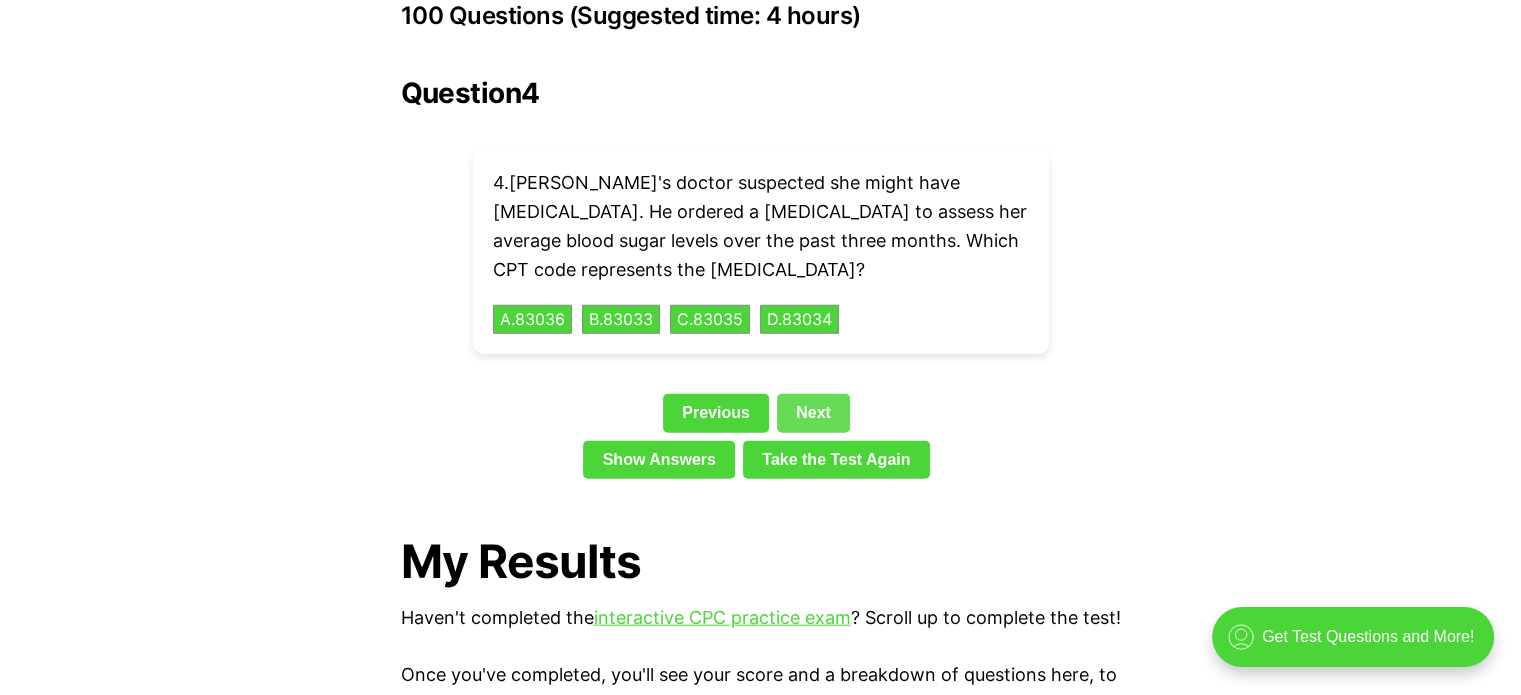 click on "Next" at bounding box center (813, 413) 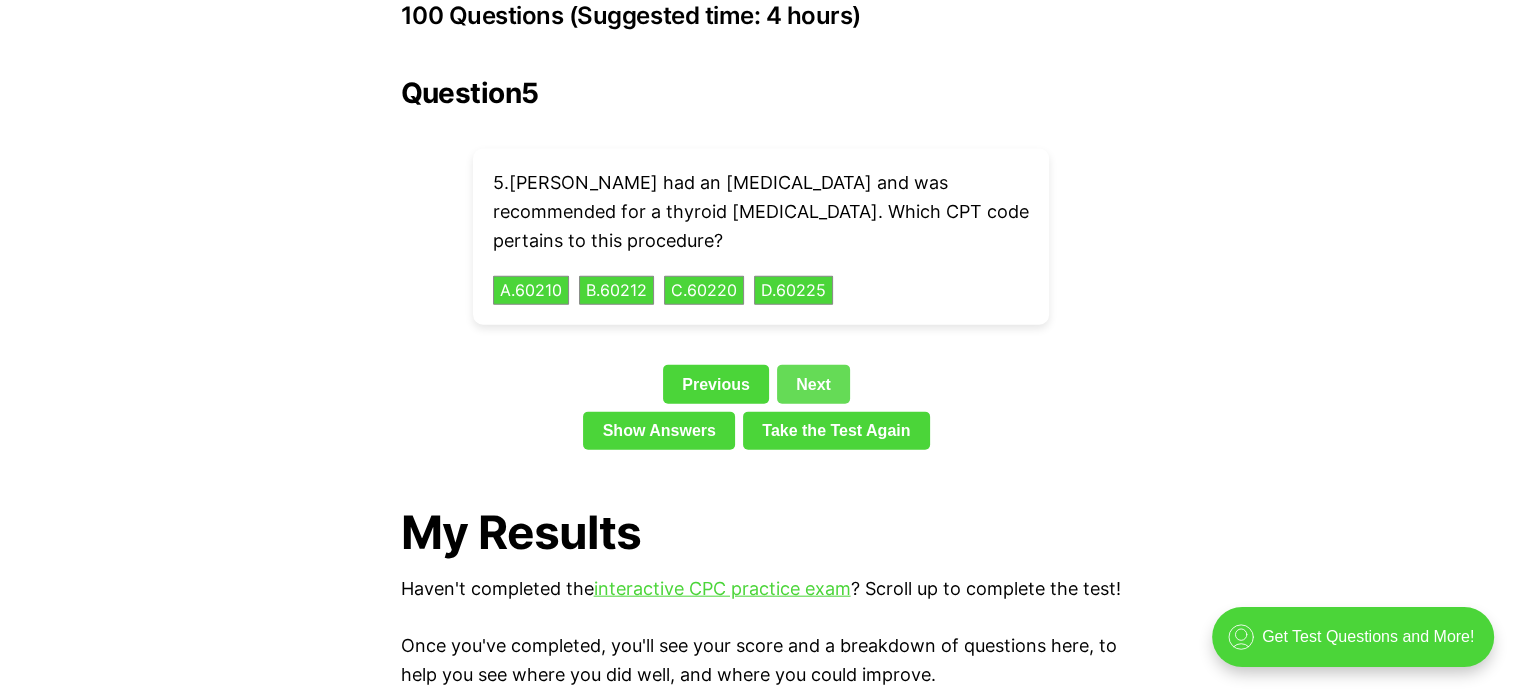 click on "Next" at bounding box center (813, 384) 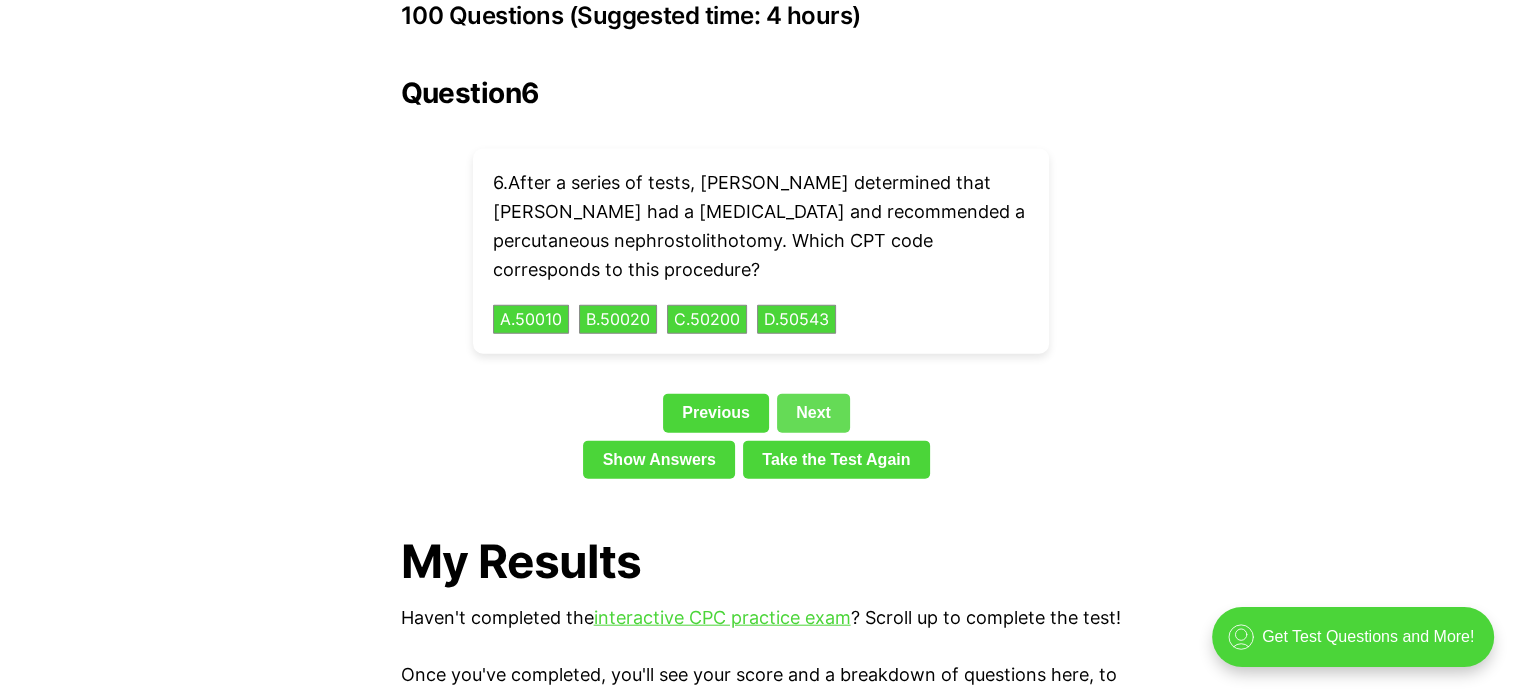 click on "Question  6 6 .  After a series of tests, [PERSON_NAME] determined that [PERSON_NAME] had a [MEDICAL_DATA] and recommended a percutaneous nephrostolithotomy. Which CPT code corresponds to this procedure? A .  50010 B .  50020 C .  50200 D .  50543 Previous Next Show Answers Take the Test Again" at bounding box center [761, 282] 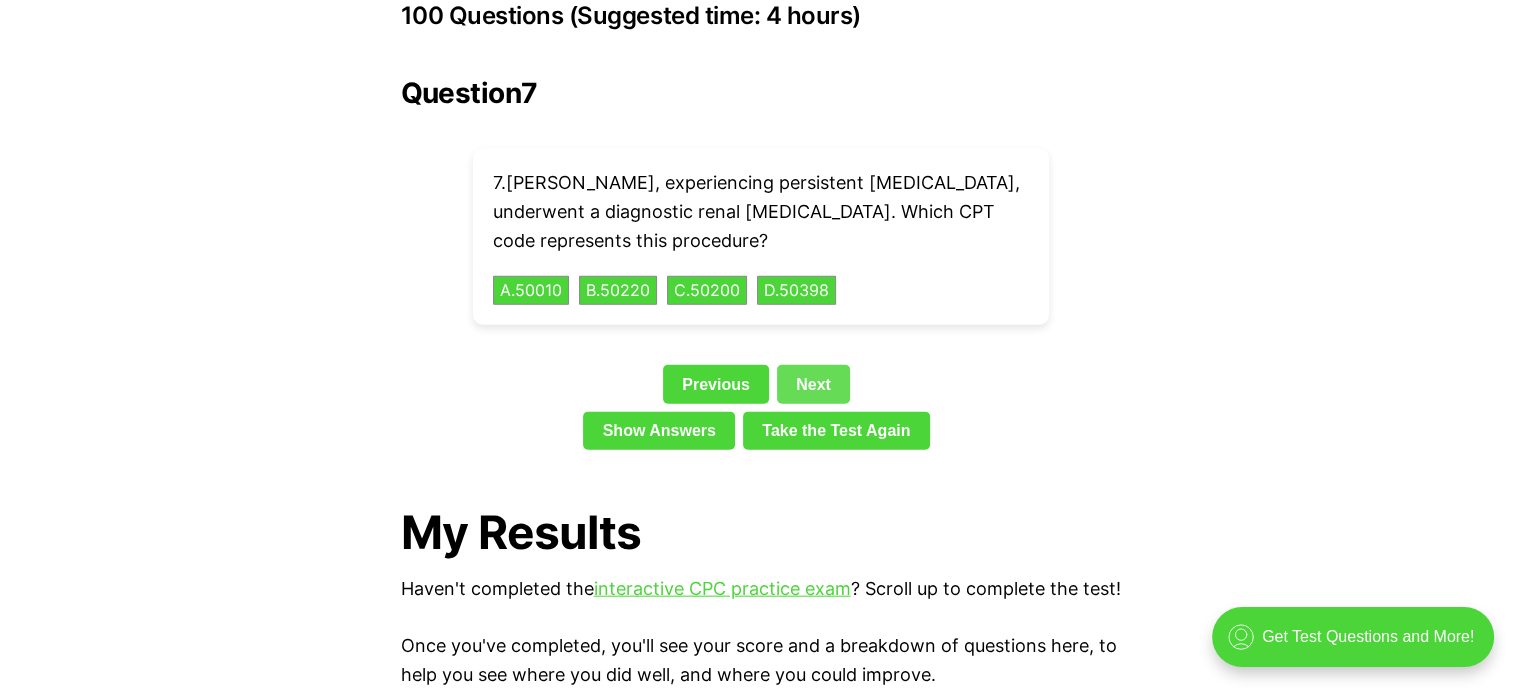 click on "Next" at bounding box center [813, 384] 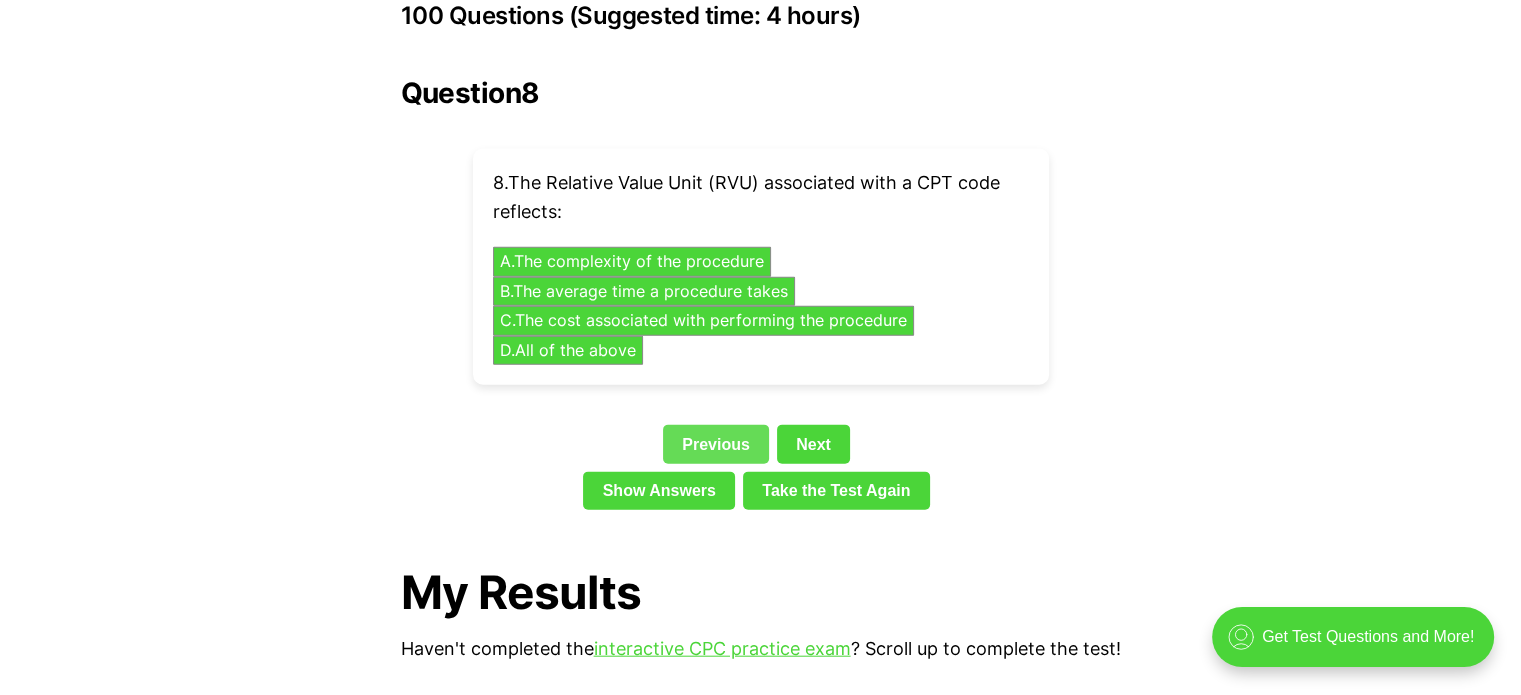 click on "Previous" at bounding box center (716, 444) 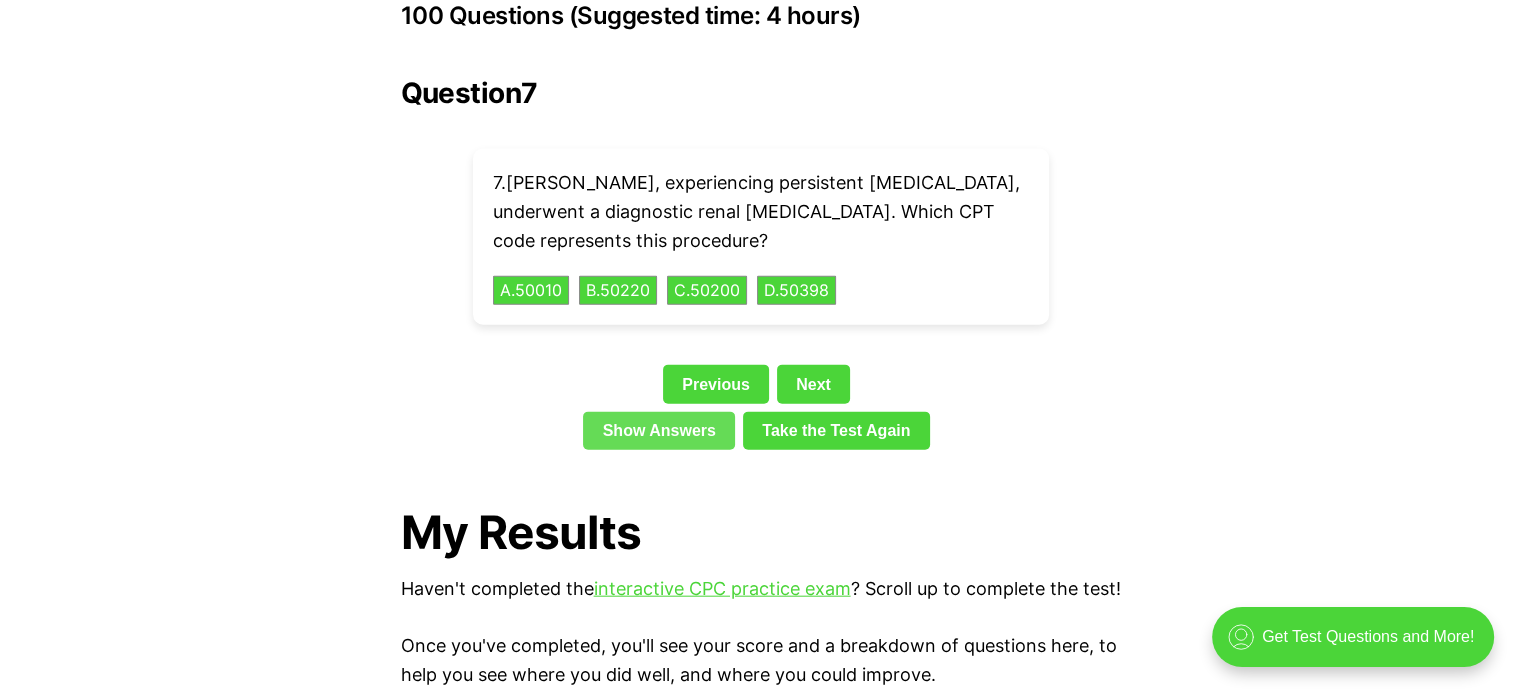 click on "Show Answers" at bounding box center [659, 431] 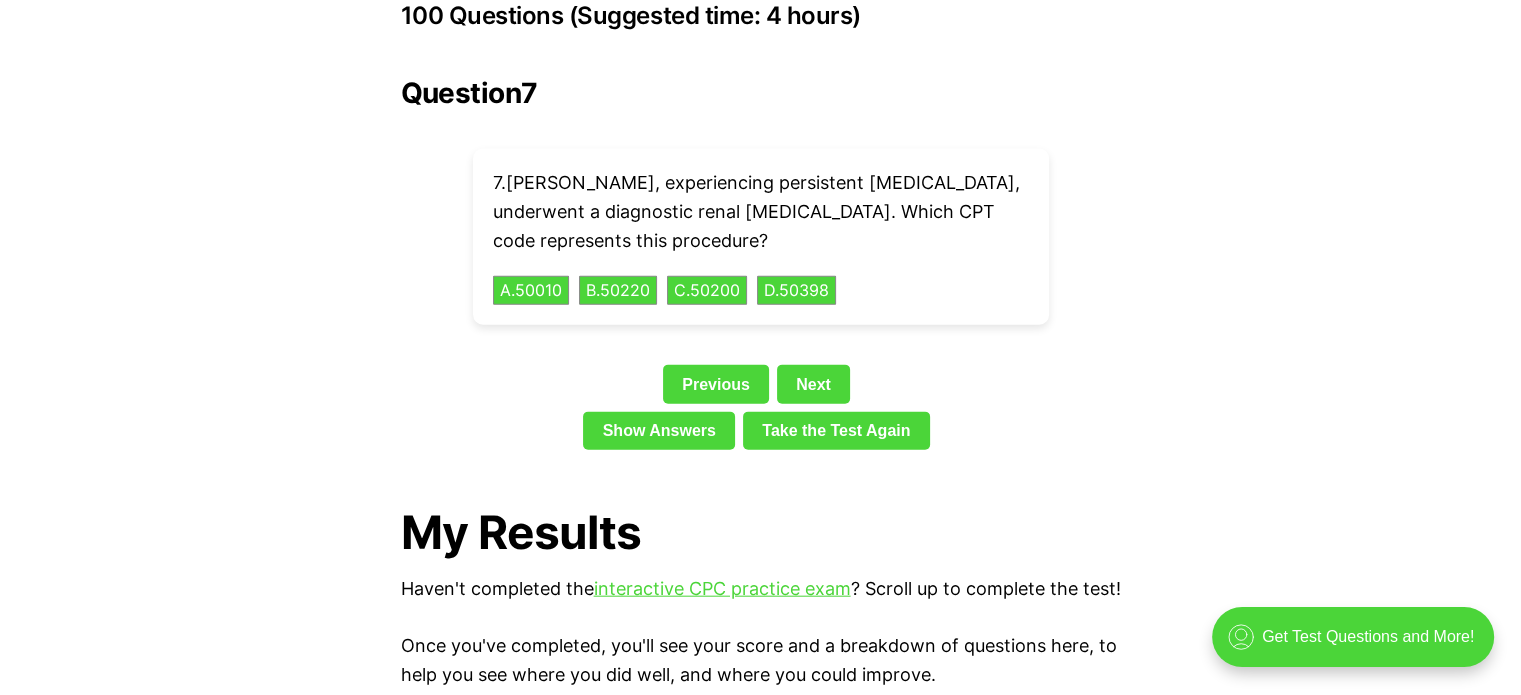 scroll, scrollTop: 5328, scrollLeft: 0, axis: vertical 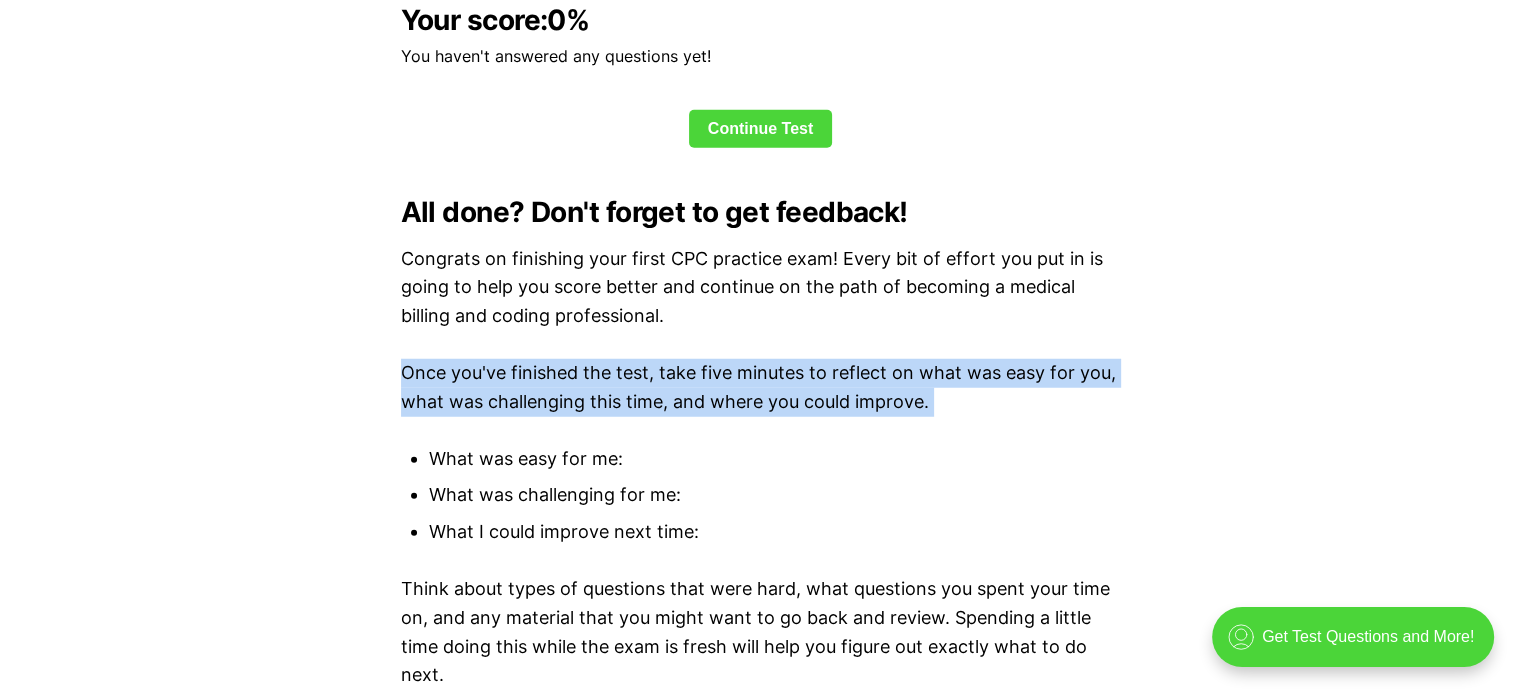 click on "💡 Heads up! Our practice exams have been updated for 2025. Check out our free, full-length  interactive CPC exam  here.  It contains 100 all-new questions, all with explanations, and saves your progress, so you can take a break and come back later. Click  here  to get started now! Welcome to our first full-length, free CPC practice exam! We've designed this test to be as close to the AAPC exam as possible, to help you get the most realistic and helpful practice and feedback possible.  Read on to learn how to use it for best results, or click here to  skip down to the test questions  and get started. Or, download the exam as a PDF below: CPC Practice Test #1 - PDF Click here to download the practice test as a PDF! [PDF] CPC Practice Test #1 - MedicalCodingAce.pdf 284 KB .a{fill:none;stroke:currentColor;stroke-linecap:round;stroke-linejoin:round;stroke-width:1.5px;} download-circle The CPC Exam has 100 questions from 17 categories CPT 10000 - Integumentary System (Skin, nails, hair) Anesthesia" at bounding box center (760, -1695) 